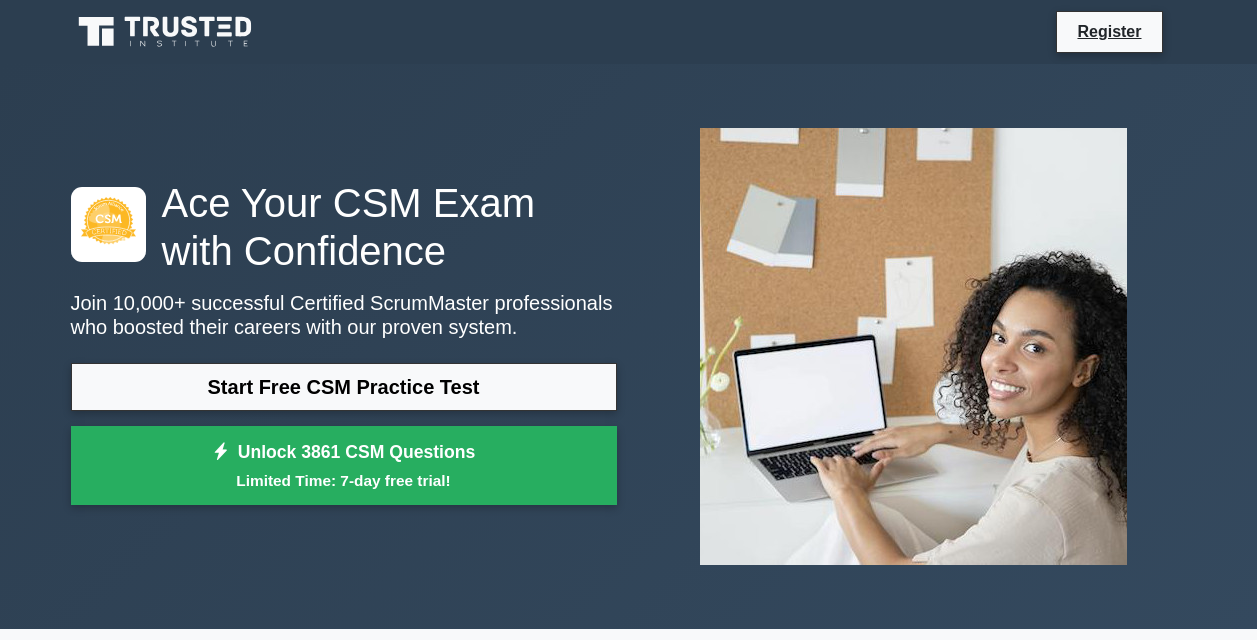 scroll, scrollTop: 0, scrollLeft: 0, axis: both 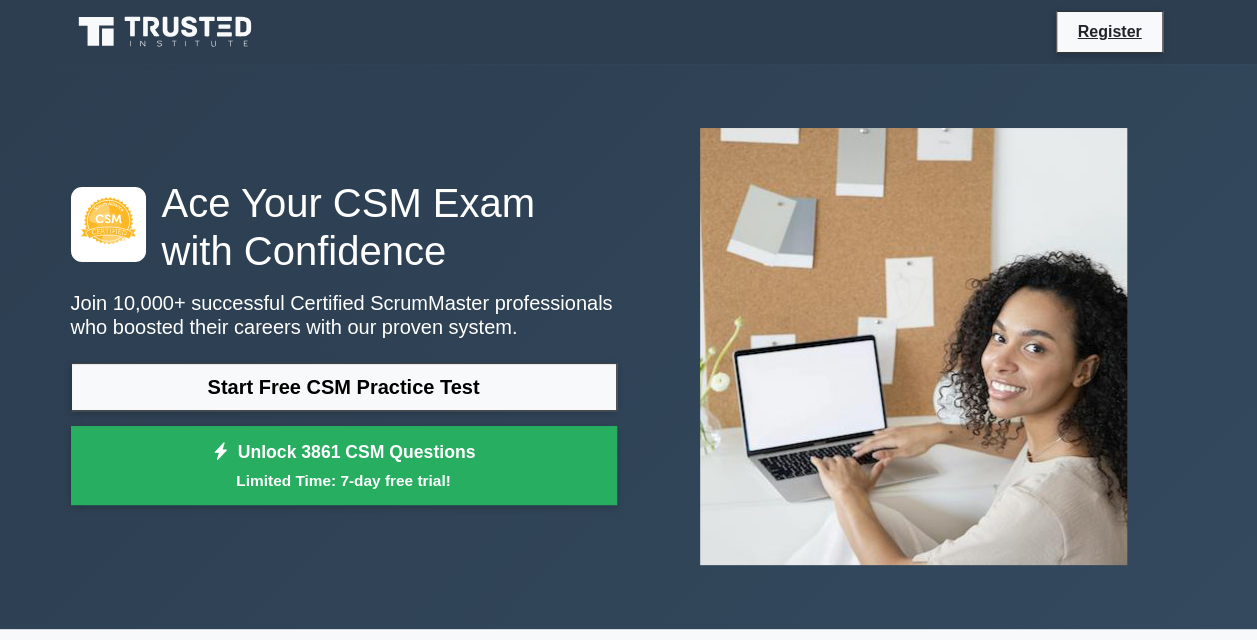 click on "Start Free CSM Practice Test" at bounding box center [344, 387] 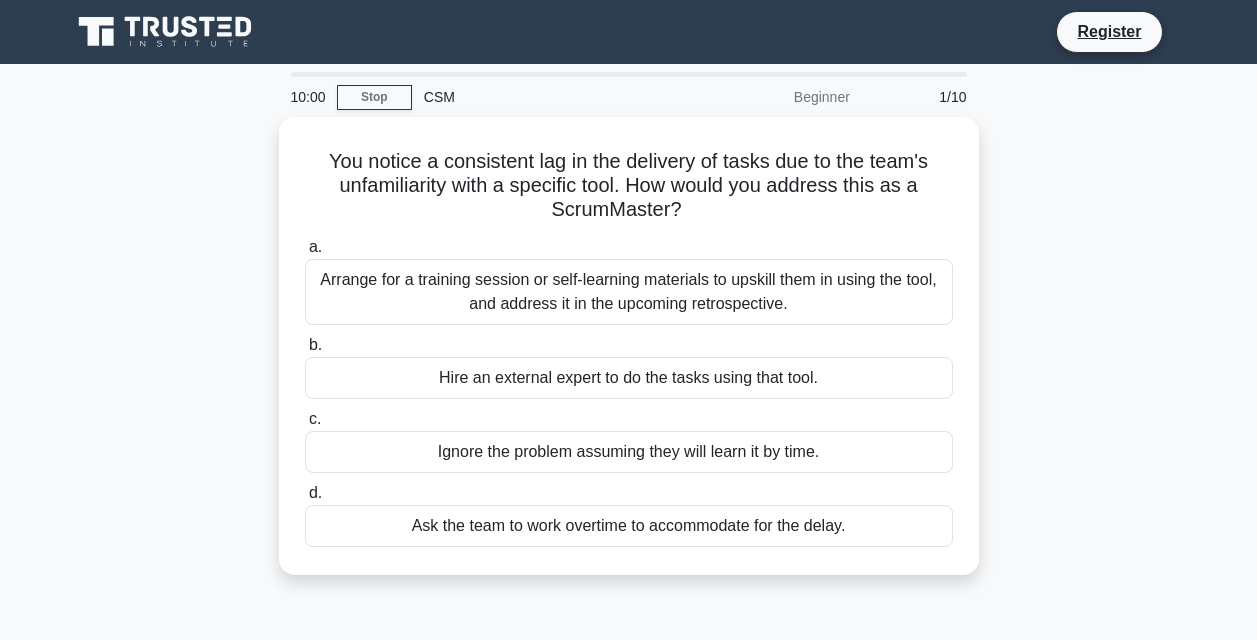 scroll, scrollTop: 0, scrollLeft: 0, axis: both 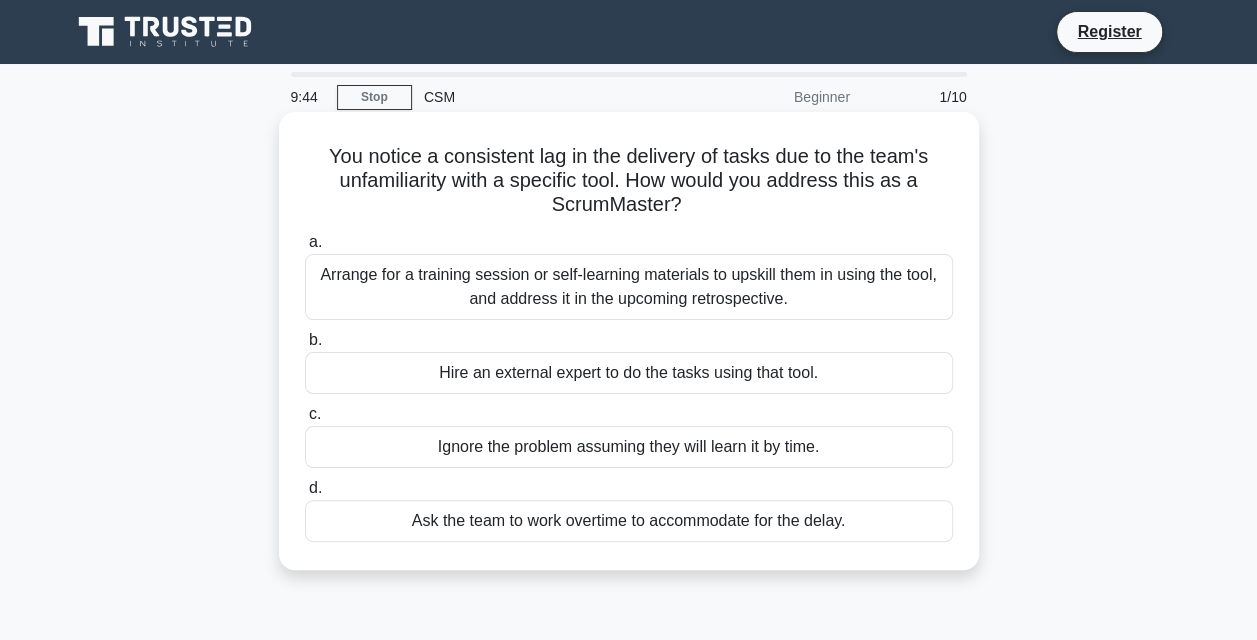 click on "Arrange for a training session or self-learning materials to upskill them in using the tool, and address it in the upcoming retrospective." at bounding box center [629, 287] 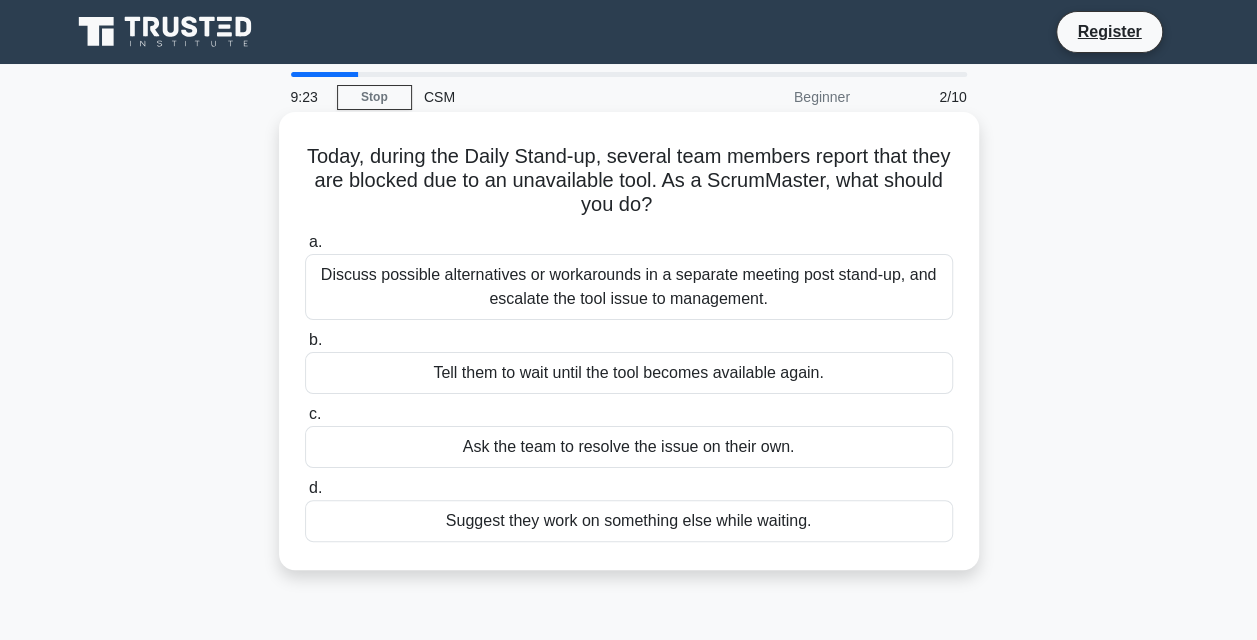 click on "Discuss possible alternatives or workarounds in a separate meeting post stand-up, and escalate the tool issue to management." at bounding box center [629, 287] 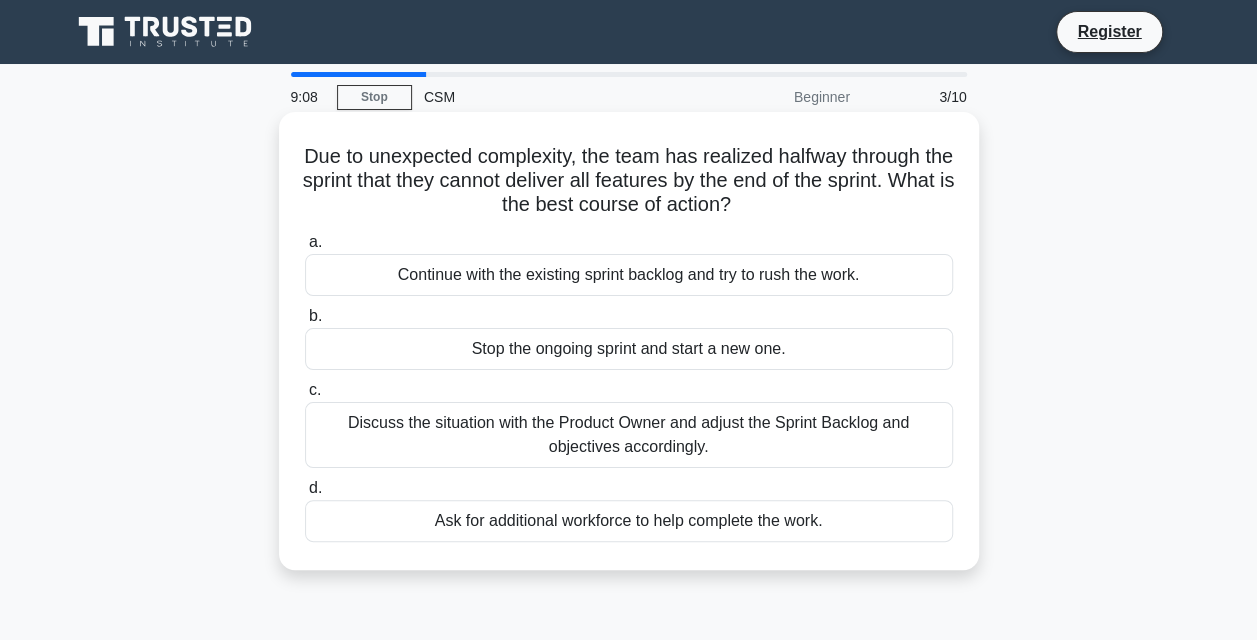 click on "Discuss the situation with the Product Owner and adjust the Sprint Backlog and objectives accordingly." at bounding box center (629, 435) 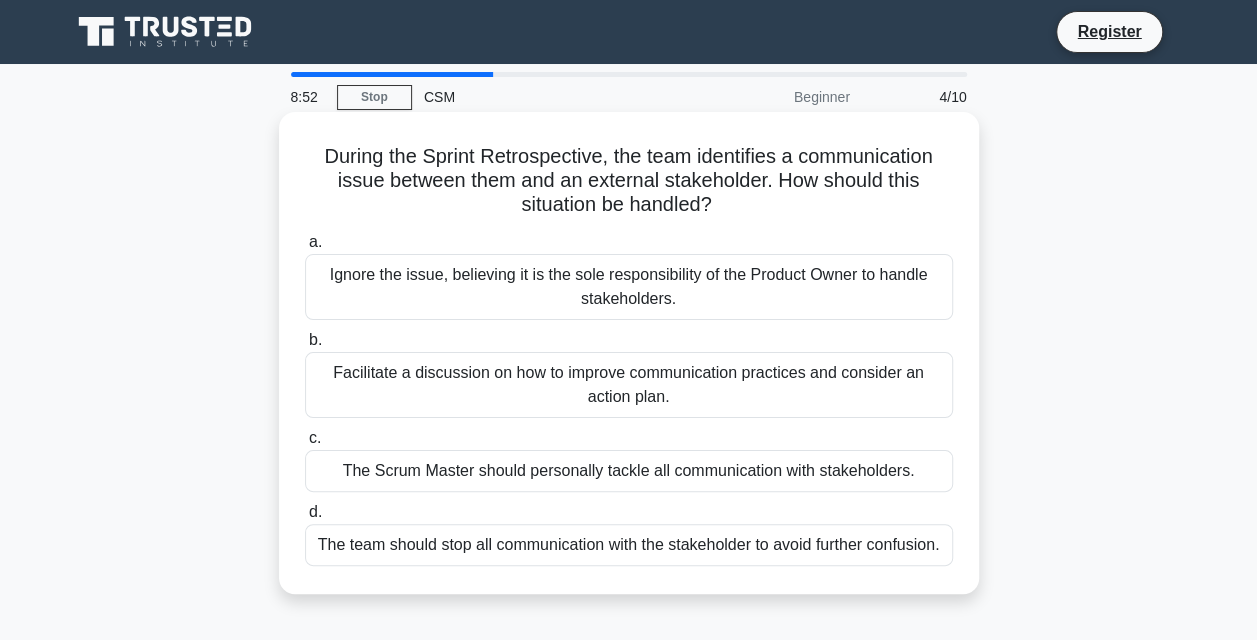 click on "Facilitate a discussion on how to improve communication practices and consider an action plan." at bounding box center (629, 385) 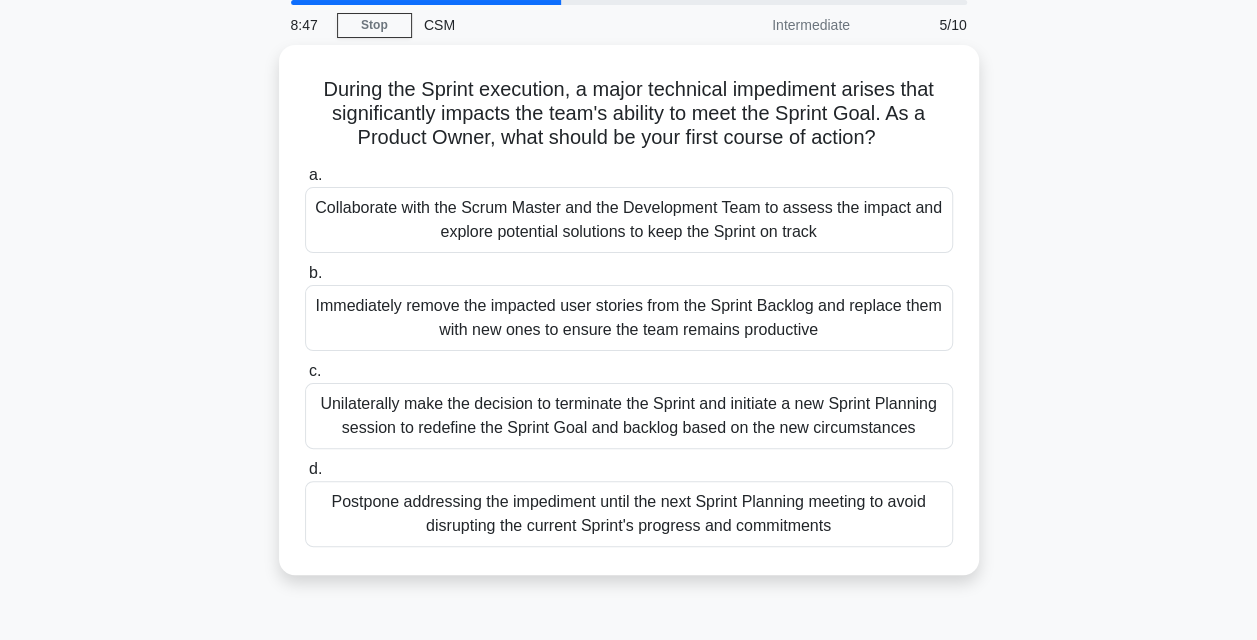 scroll, scrollTop: 74, scrollLeft: 0, axis: vertical 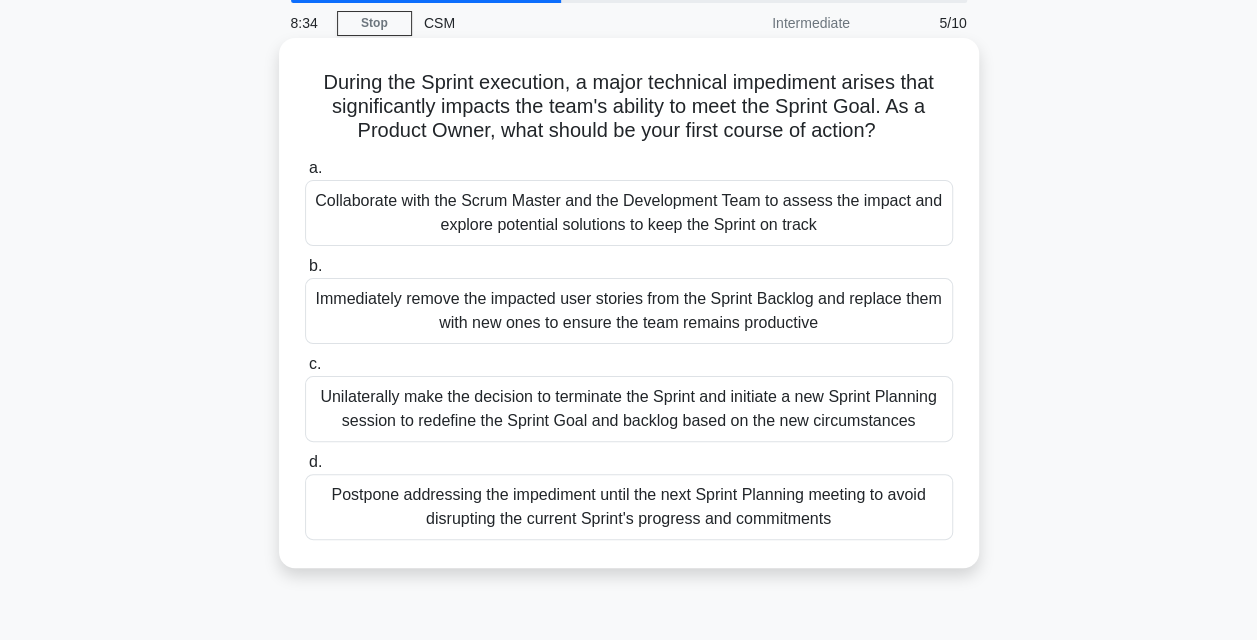 click on "Collaborate with the Scrum Master and the Development Team to assess the impact and explore potential solutions to keep the Sprint on track" at bounding box center [629, 213] 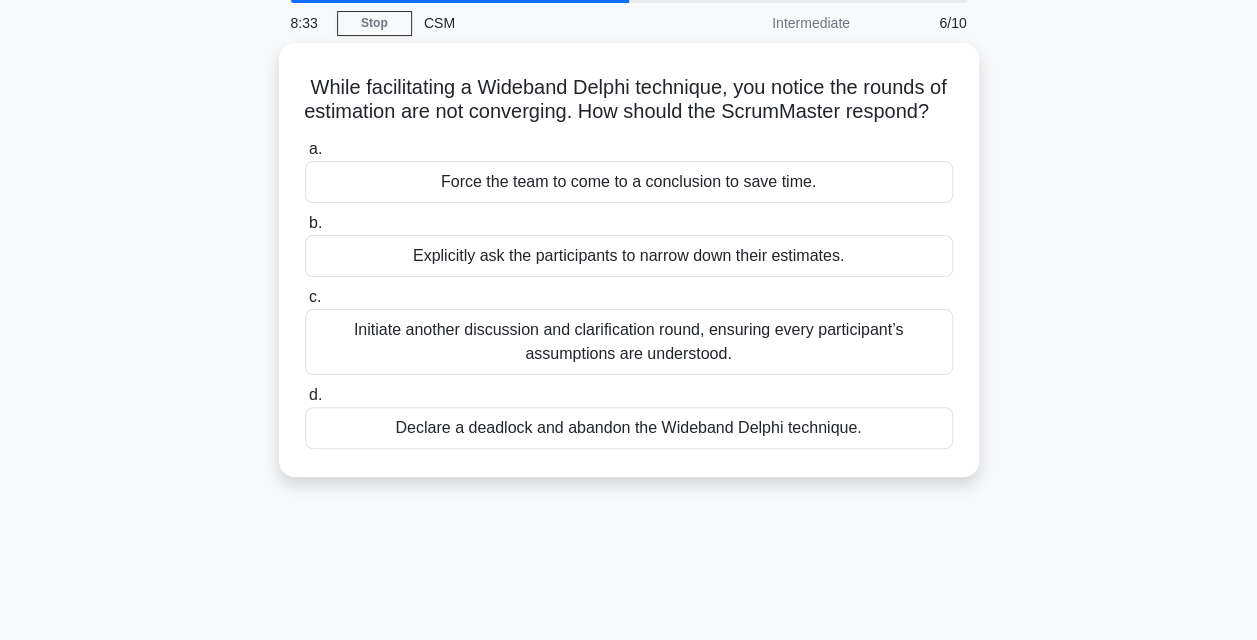 scroll, scrollTop: 0, scrollLeft: 0, axis: both 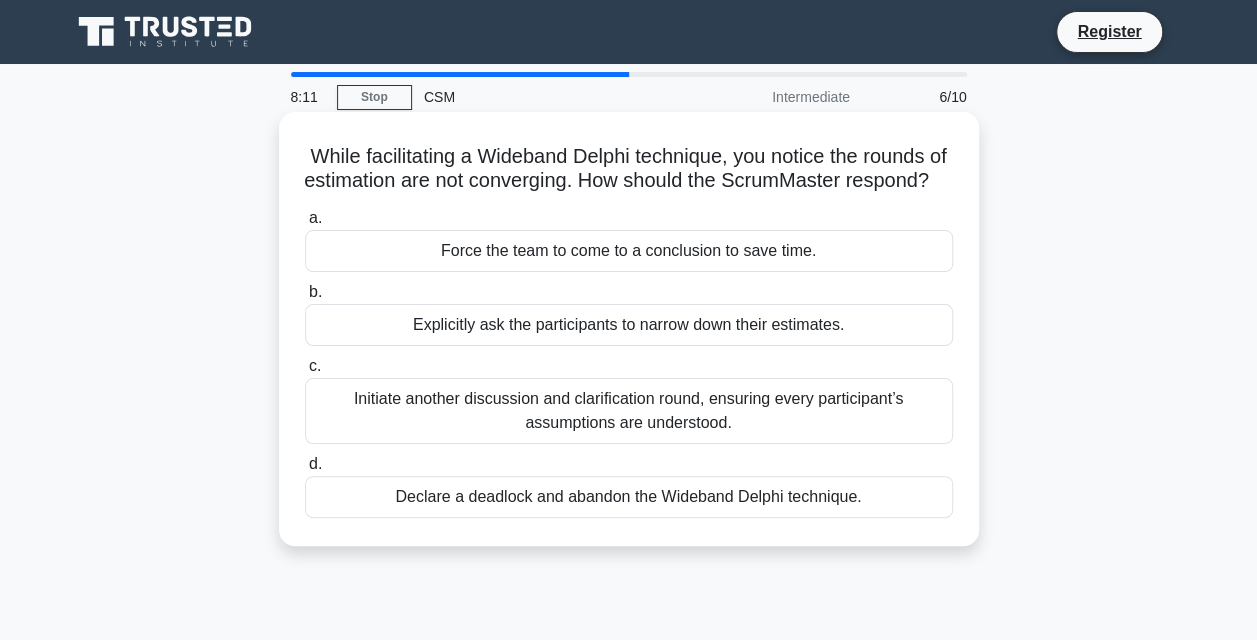 click on "Initiate another discussion and clarification round, ensuring every participant’s assumptions are understood." at bounding box center (629, 411) 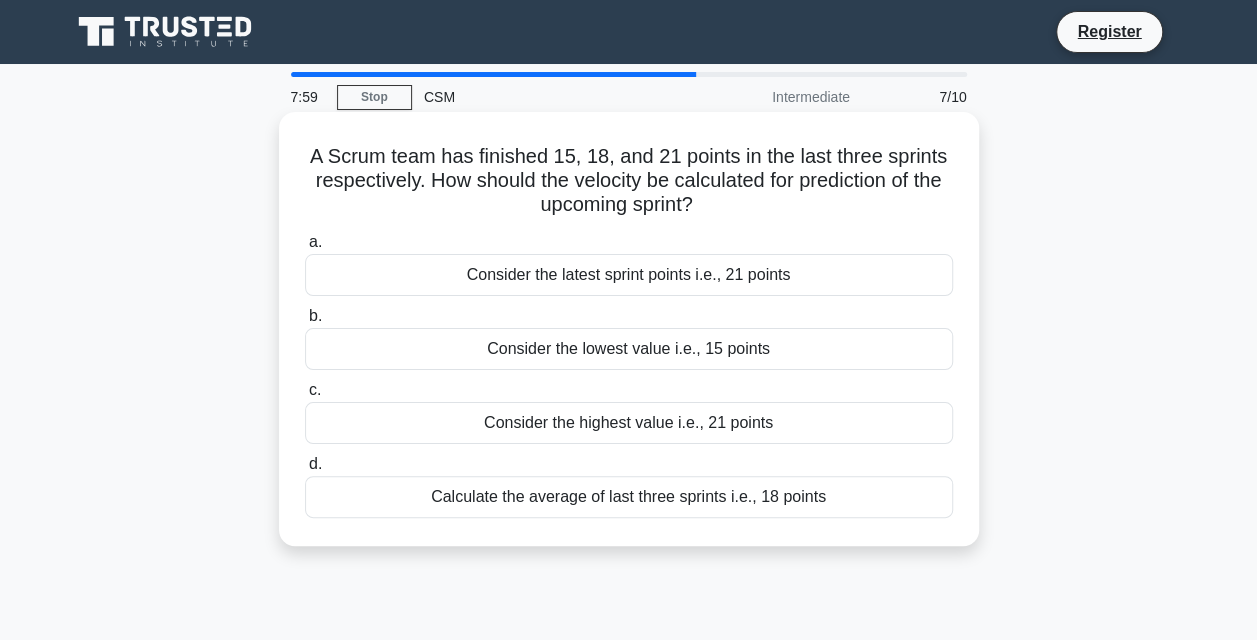 click on "Calculate the average of last three sprints i.e., 18 points" at bounding box center [629, 497] 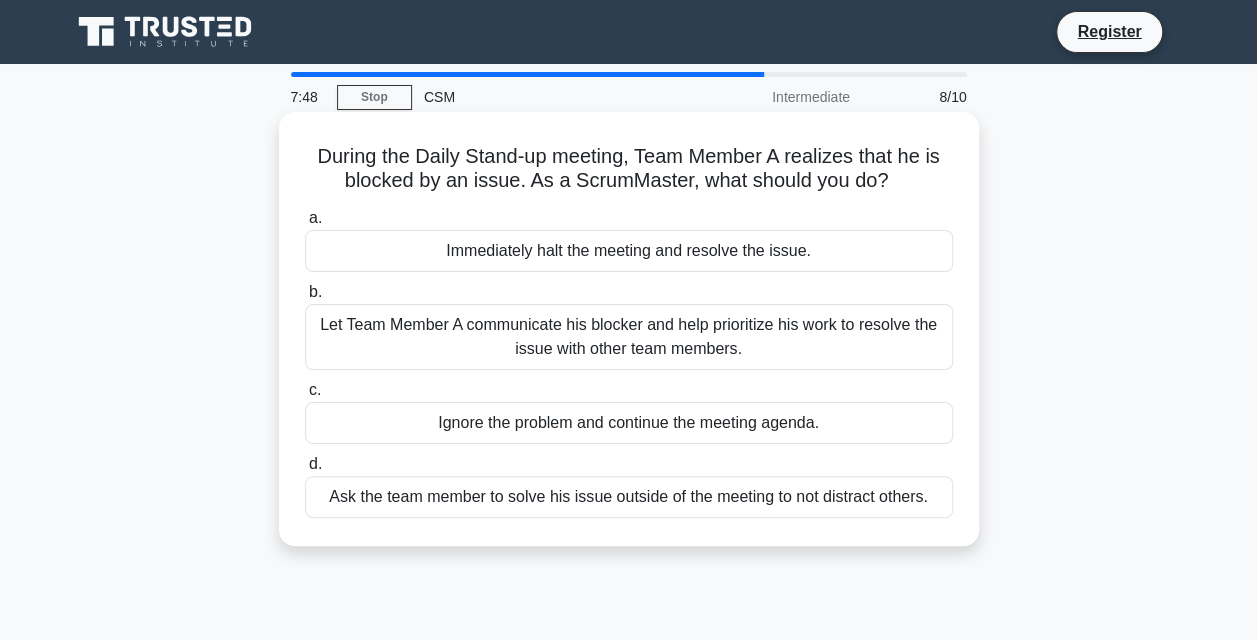 click on "Let Team Member A communicate his blocker and help prioritize his work to resolve the issue with other team members." at bounding box center (629, 337) 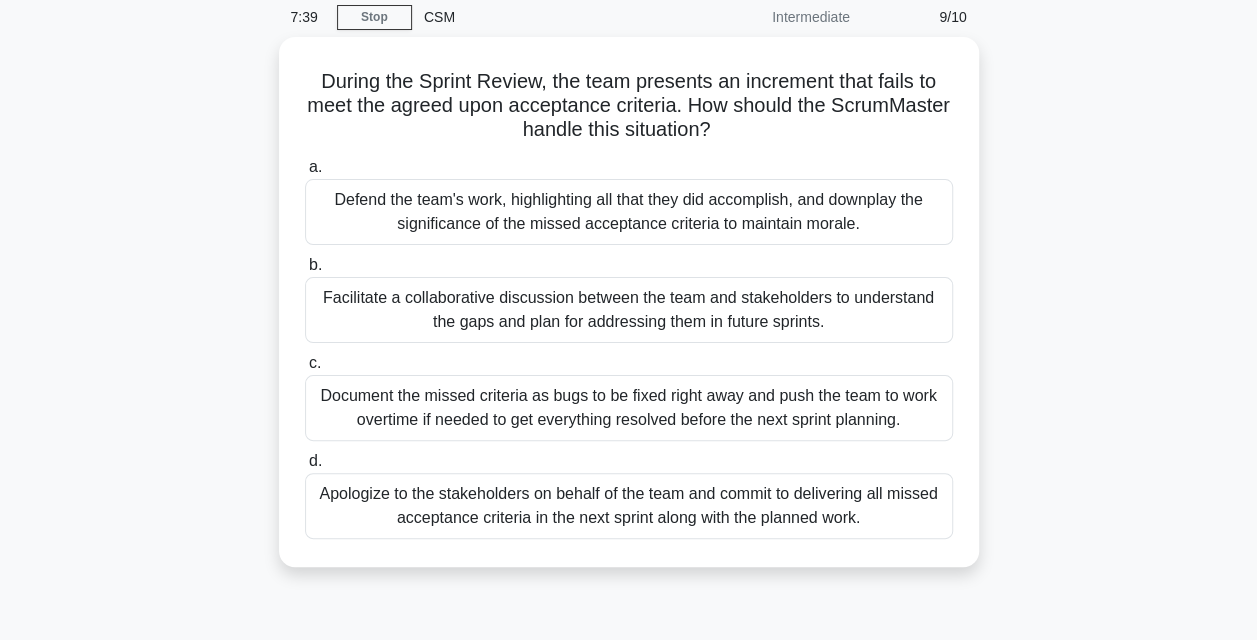scroll, scrollTop: 82, scrollLeft: 0, axis: vertical 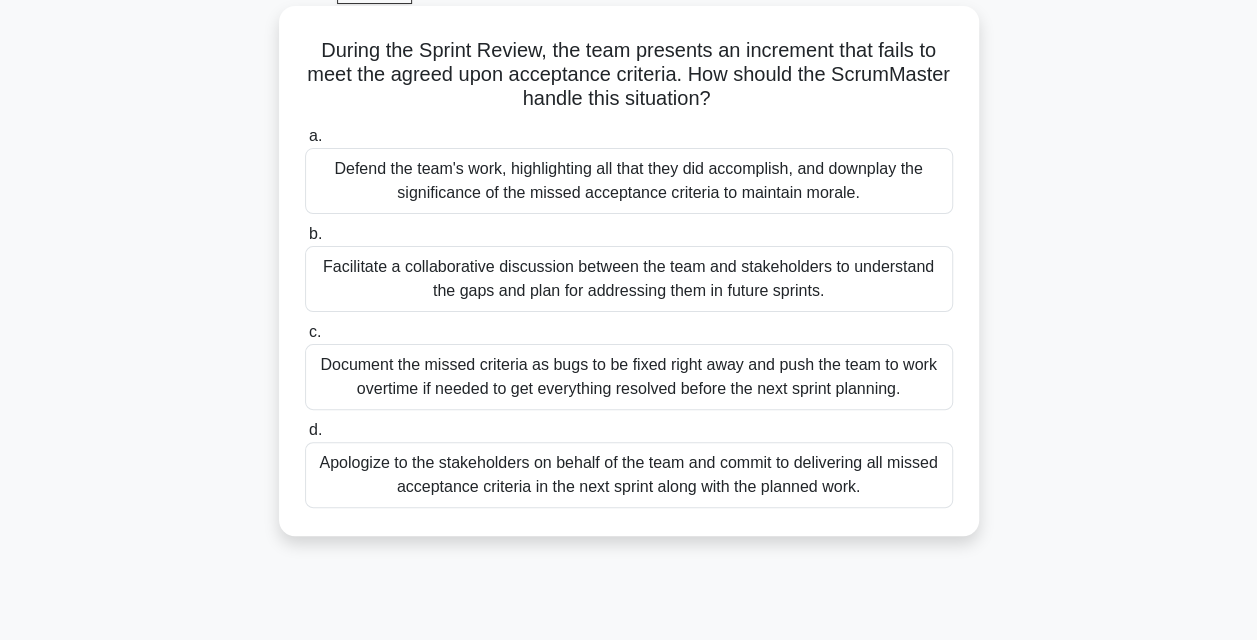 click on "Facilitate a collaborative discussion between the team and stakeholders to understand the gaps and plan for addressing them in future sprints." at bounding box center (629, 279) 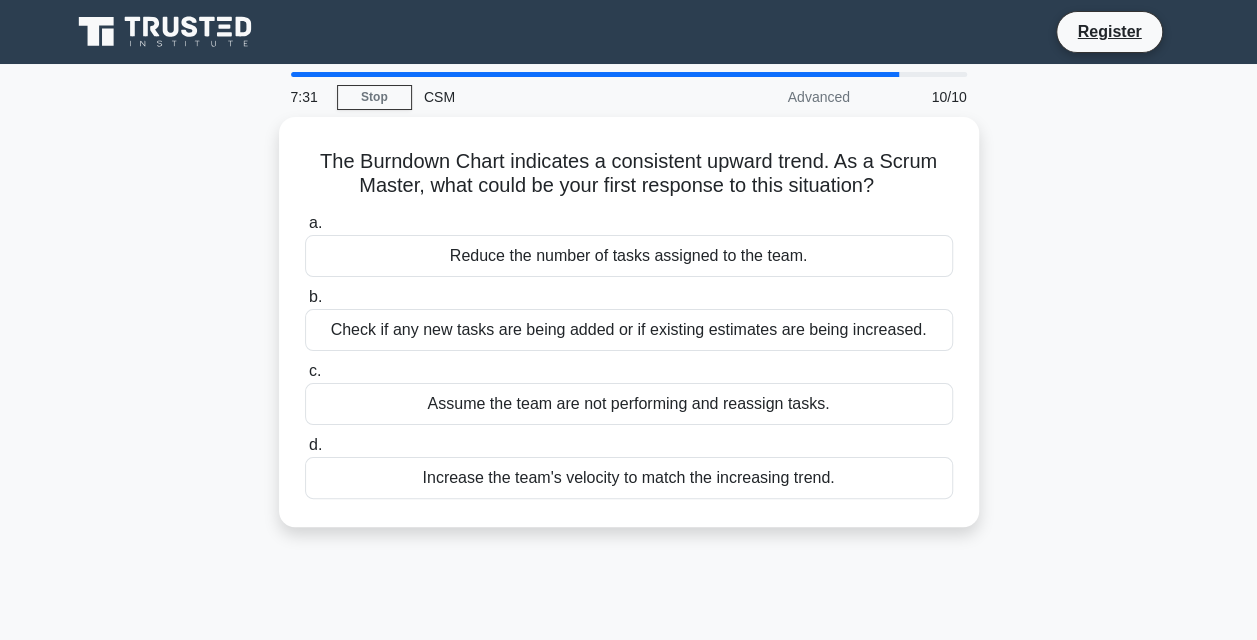scroll, scrollTop: 0, scrollLeft: 0, axis: both 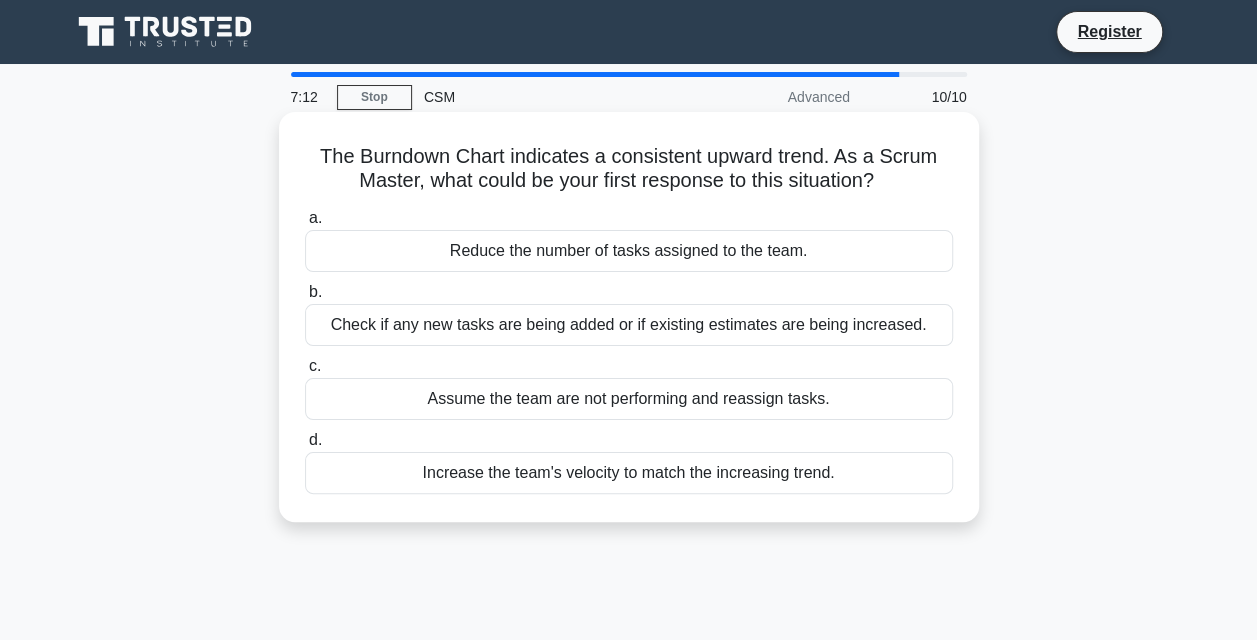 click on "Increase the team's velocity to match the increasing trend." at bounding box center (629, 473) 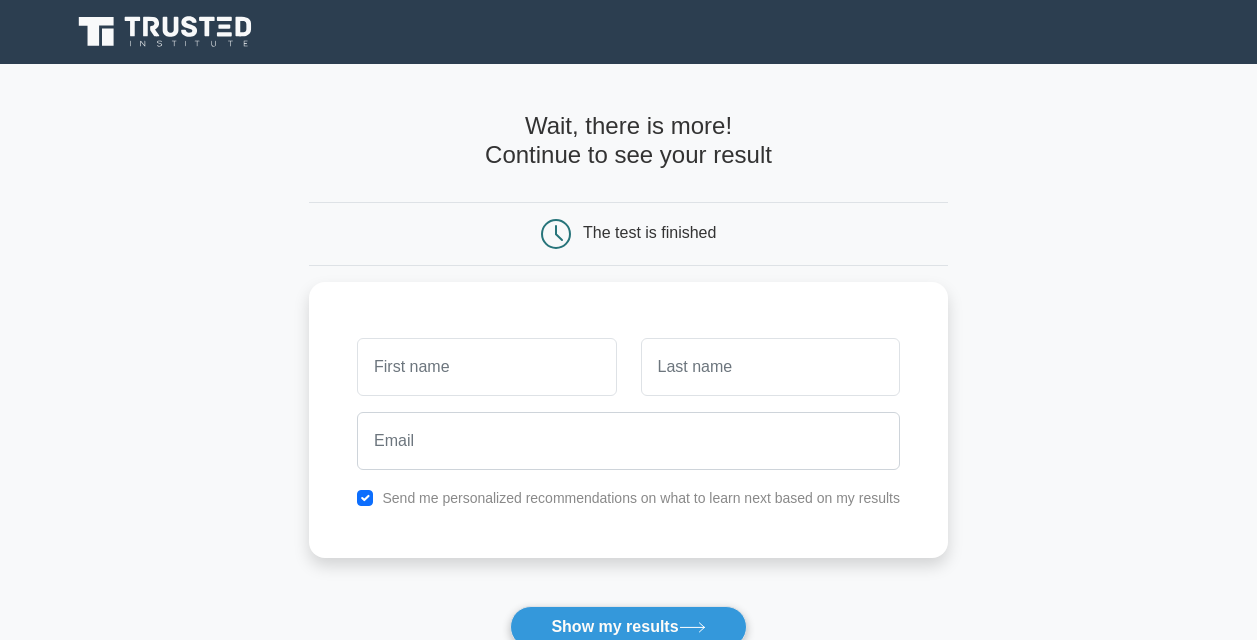 scroll, scrollTop: 0, scrollLeft: 0, axis: both 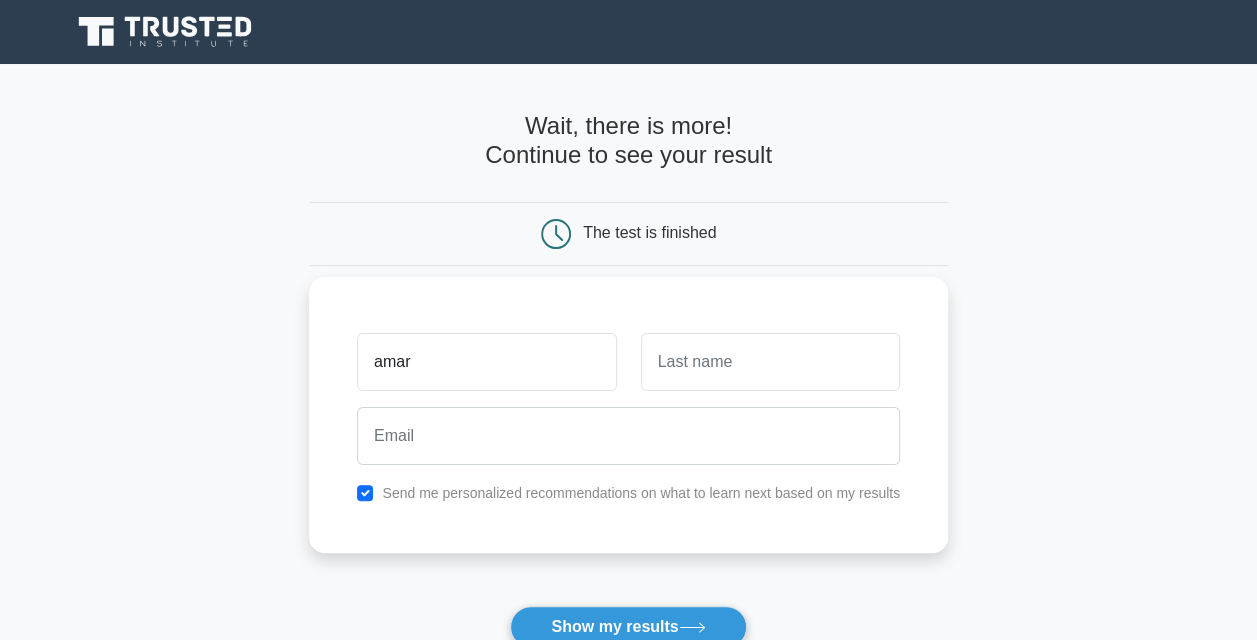 type on "amar" 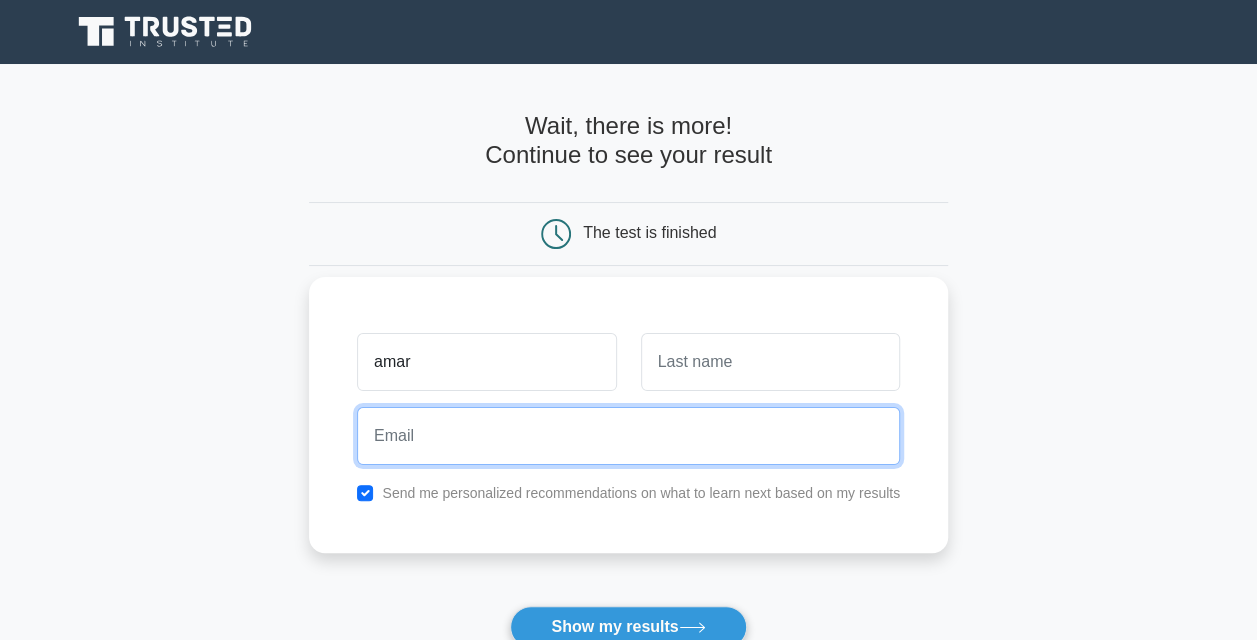 click at bounding box center [628, 436] 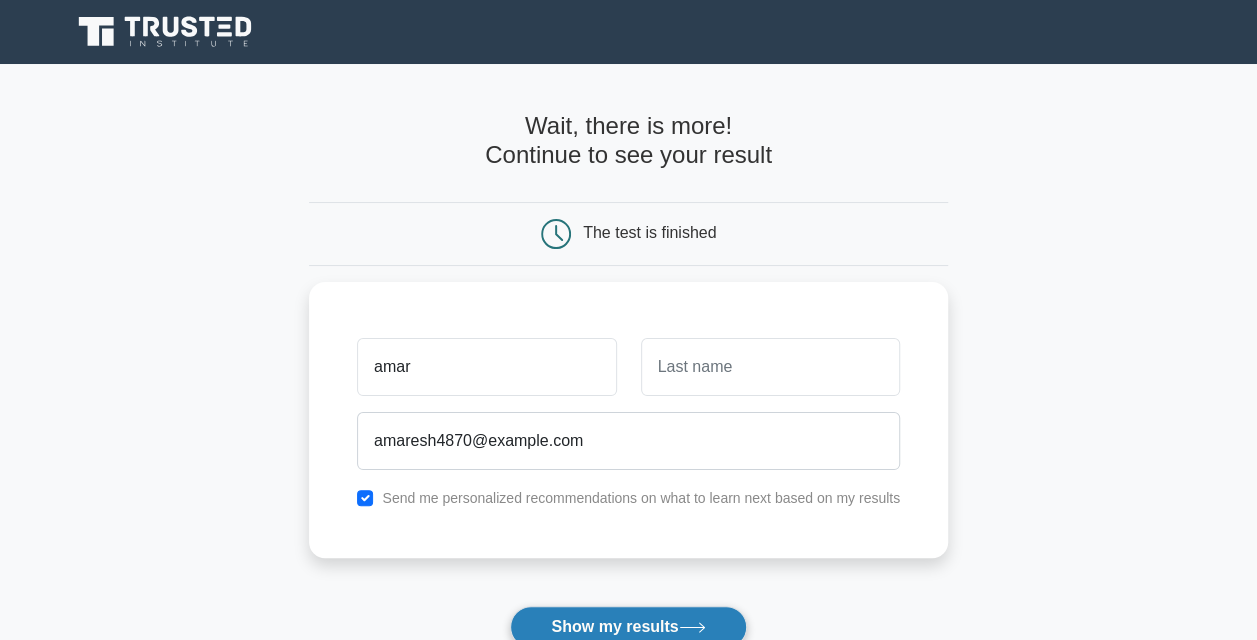 click on "Show my results" at bounding box center [628, 627] 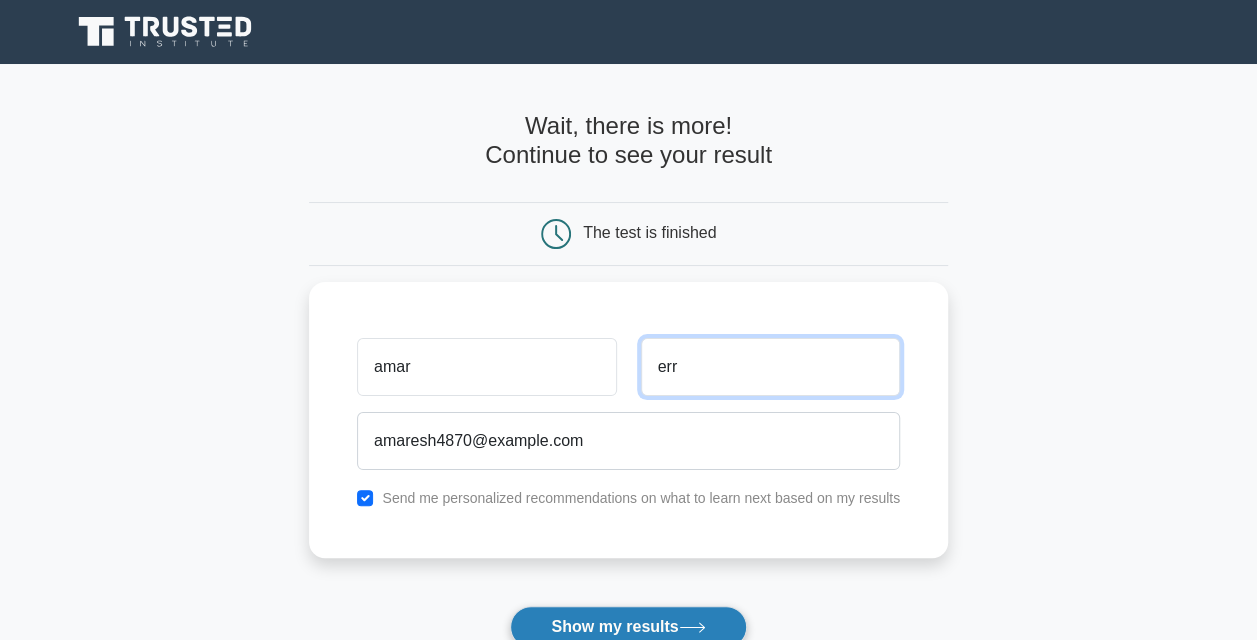 type on "err" 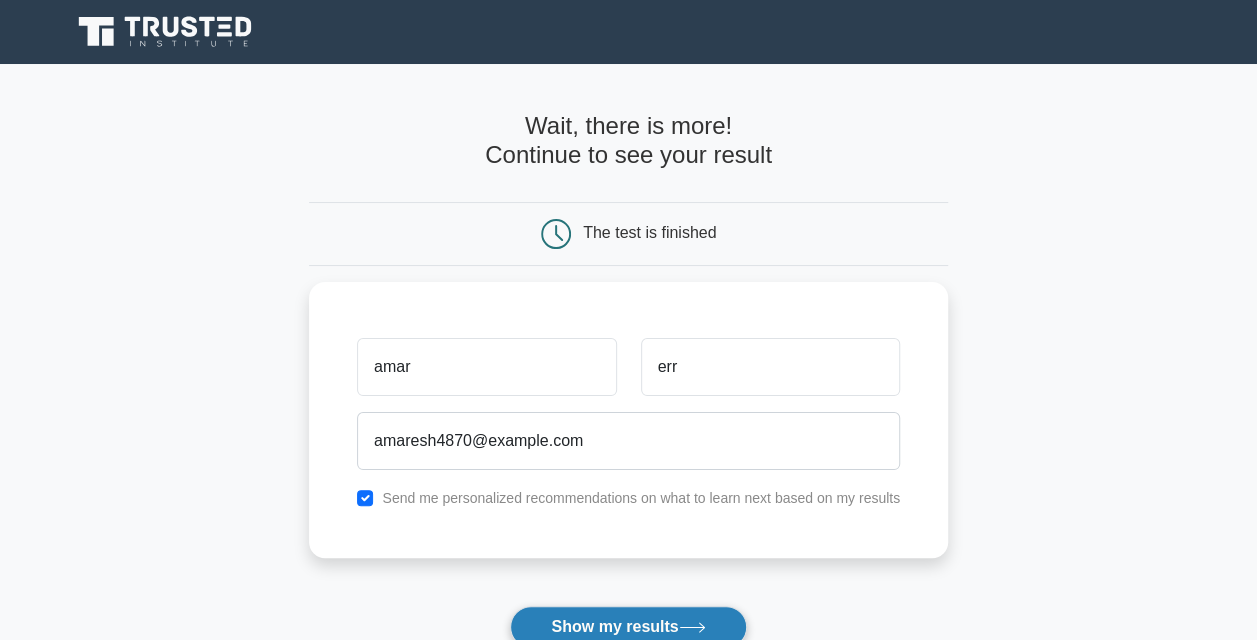 click on "Show my results" at bounding box center [628, 627] 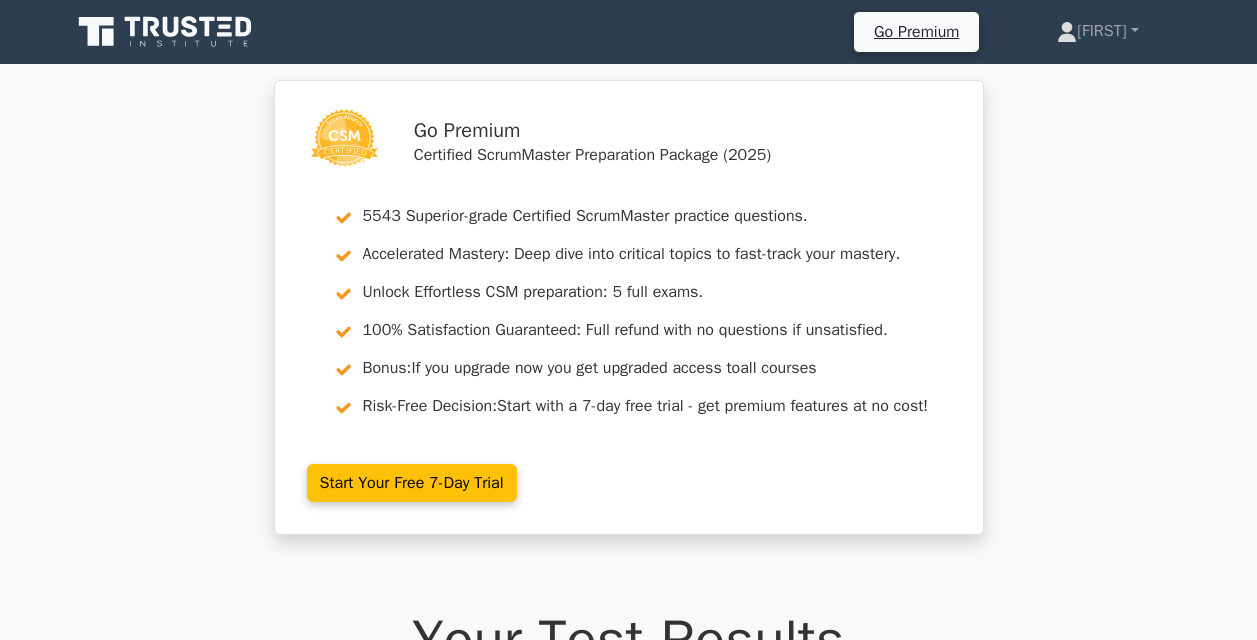 scroll, scrollTop: 0, scrollLeft: 0, axis: both 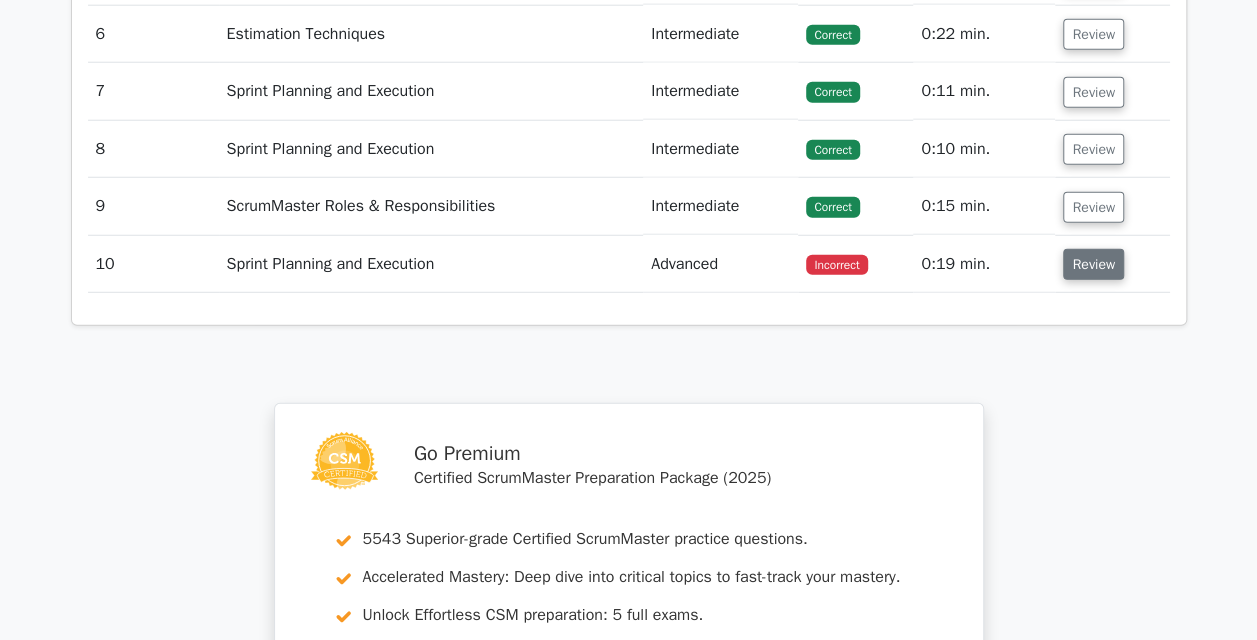 click on "Review" at bounding box center (1093, 264) 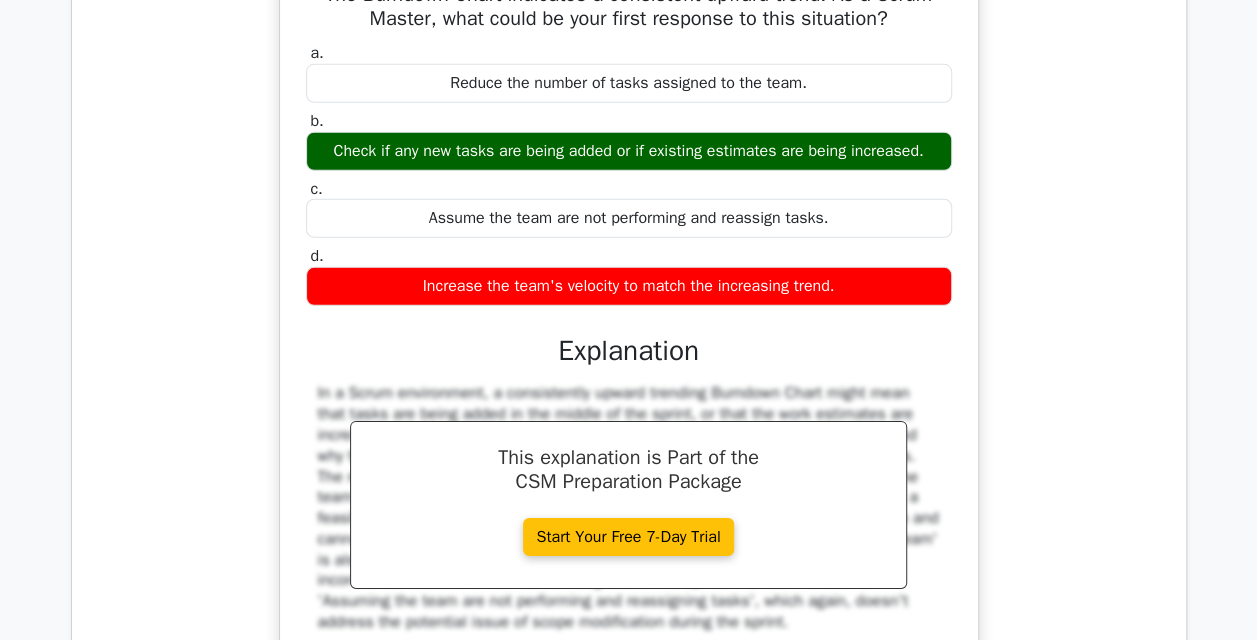 scroll, scrollTop: 2942, scrollLeft: 0, axis: vertical 